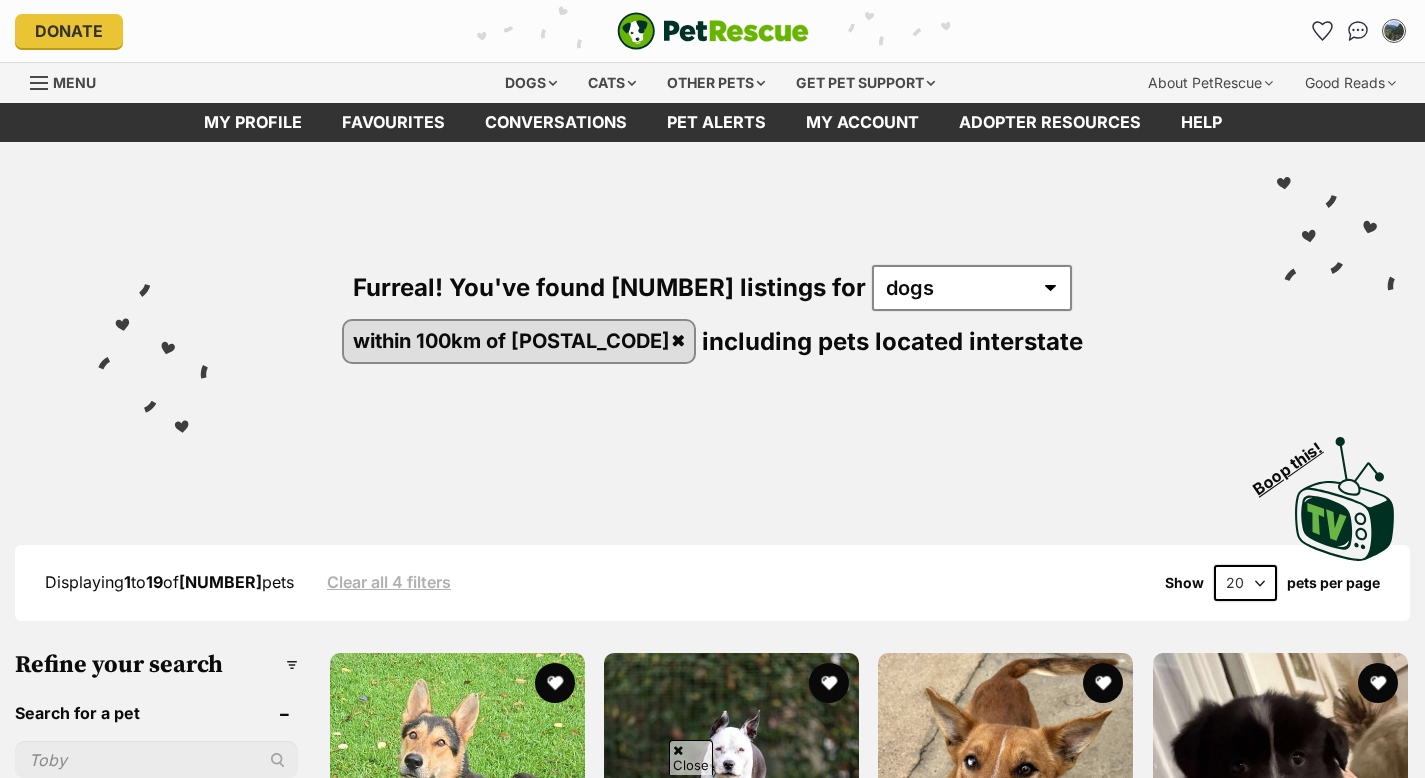scroll, scrollTop: 821, scrollLeft: 0, axis: vertical 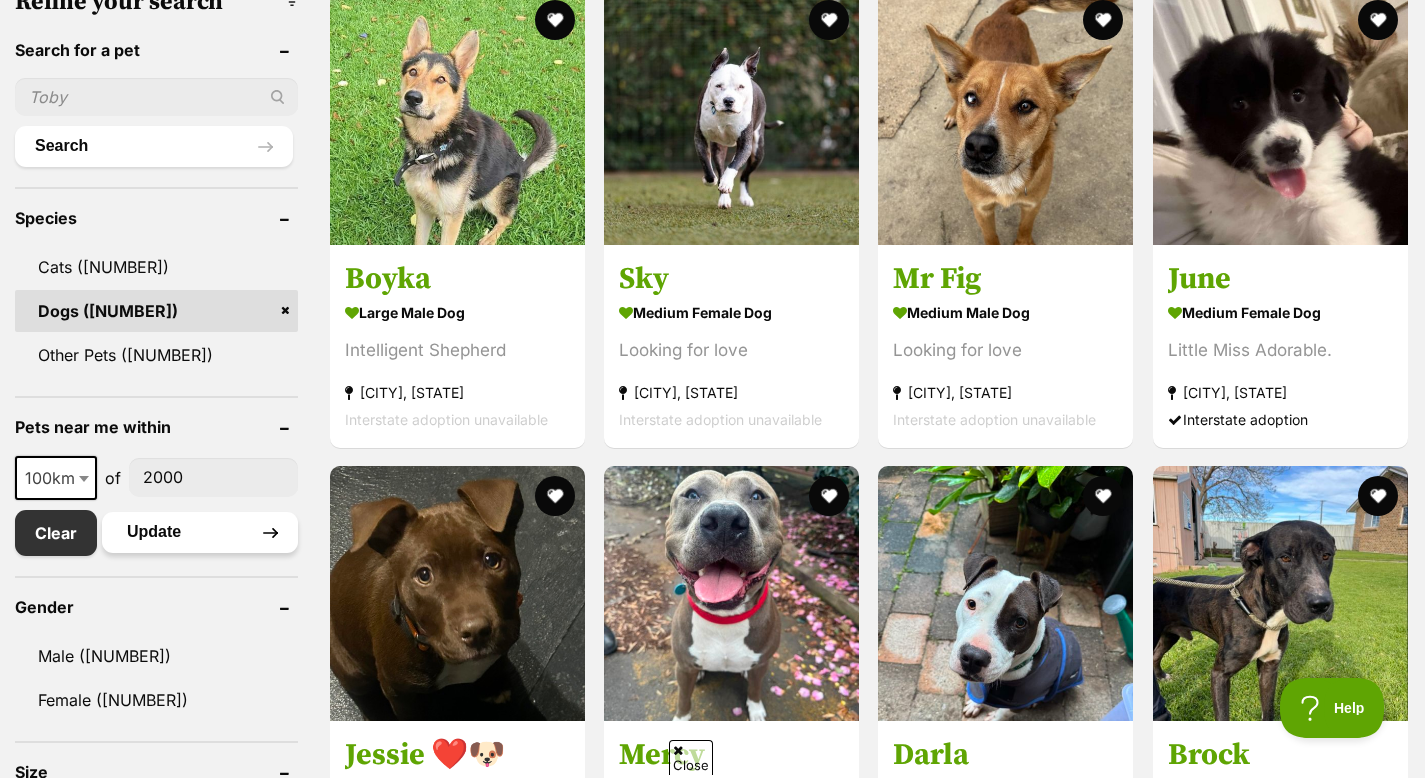 click on "Update" at bounding box center [200, 532] 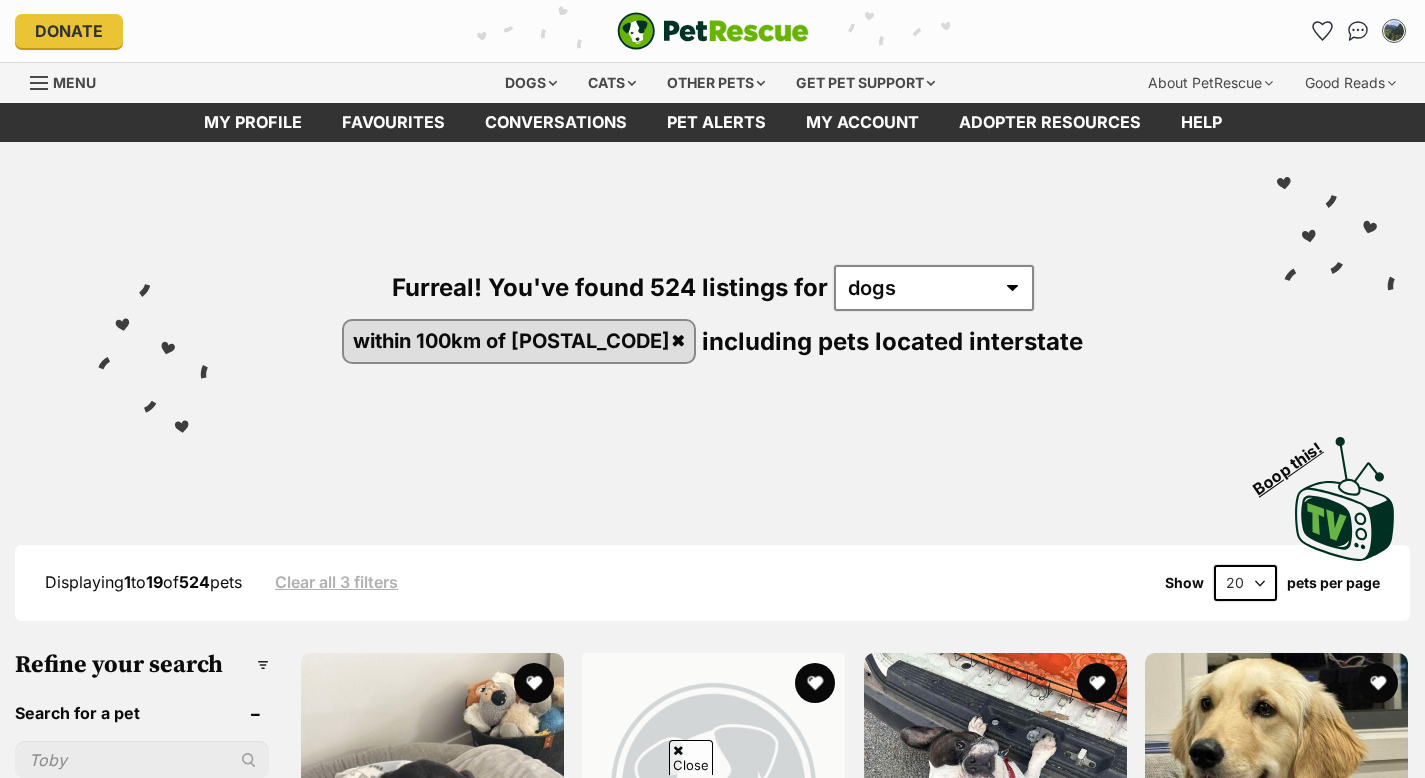 scroll, scrollTop: 795, scrollLeft: 0, axis: vertical 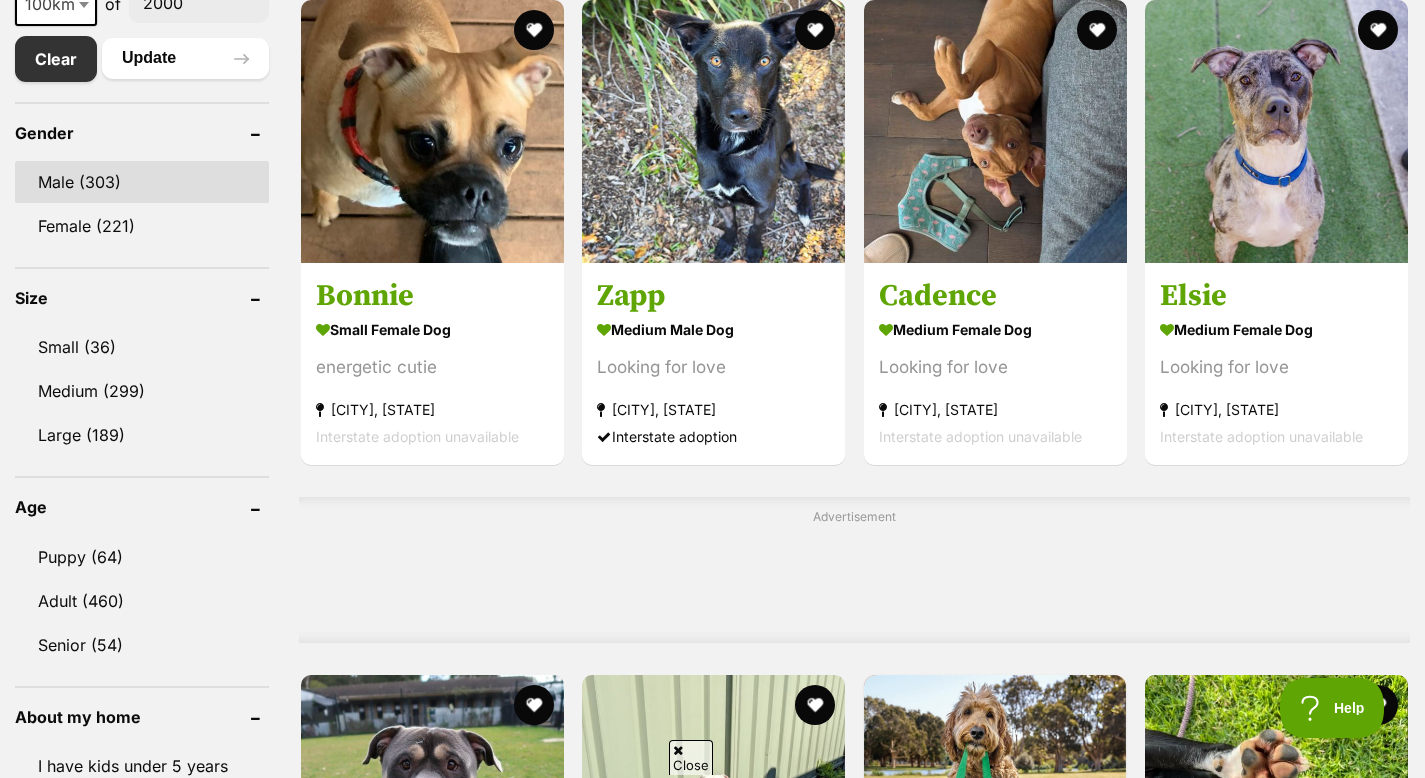 click on "Puppy (64)" at bounding box center (142, 557) 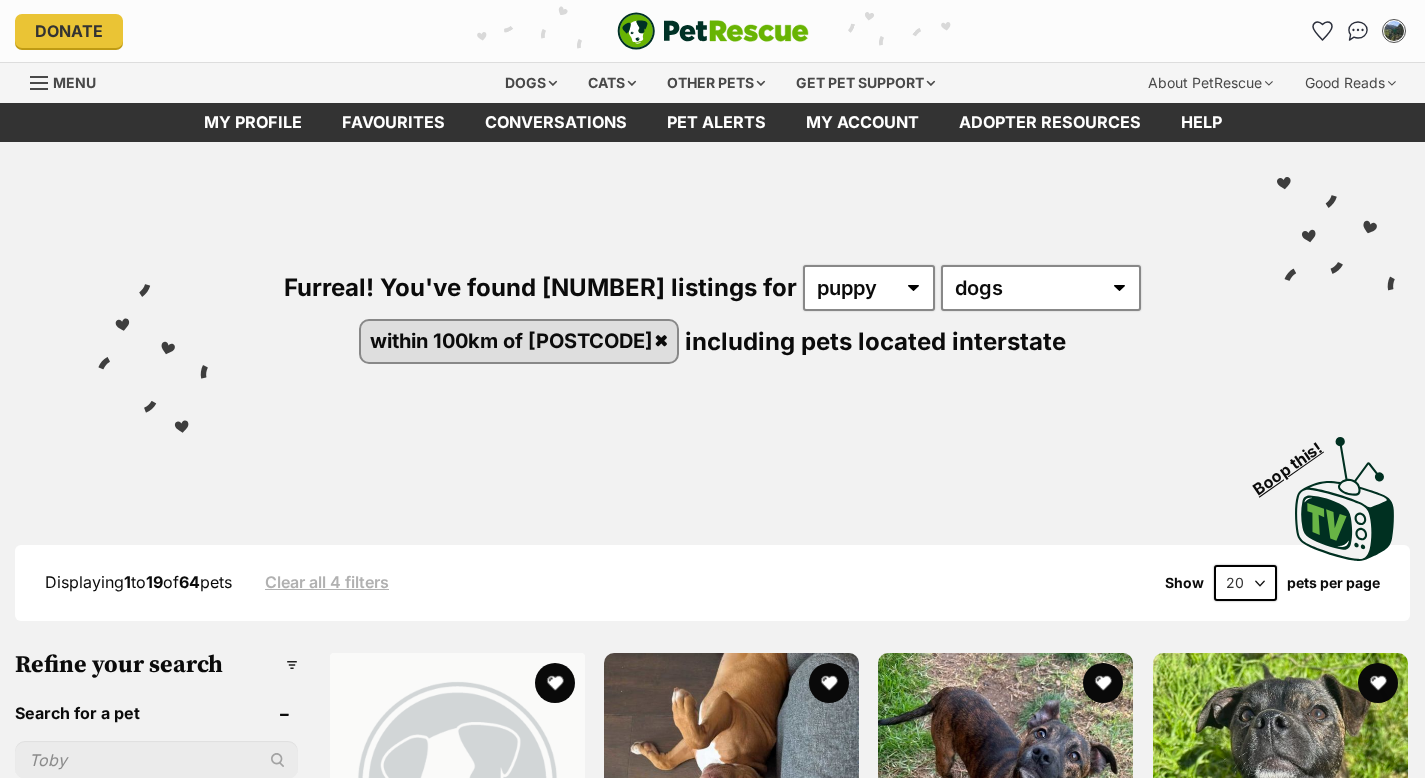 scroll, scrollTop: 0, scrollLeft: 0, axis: both 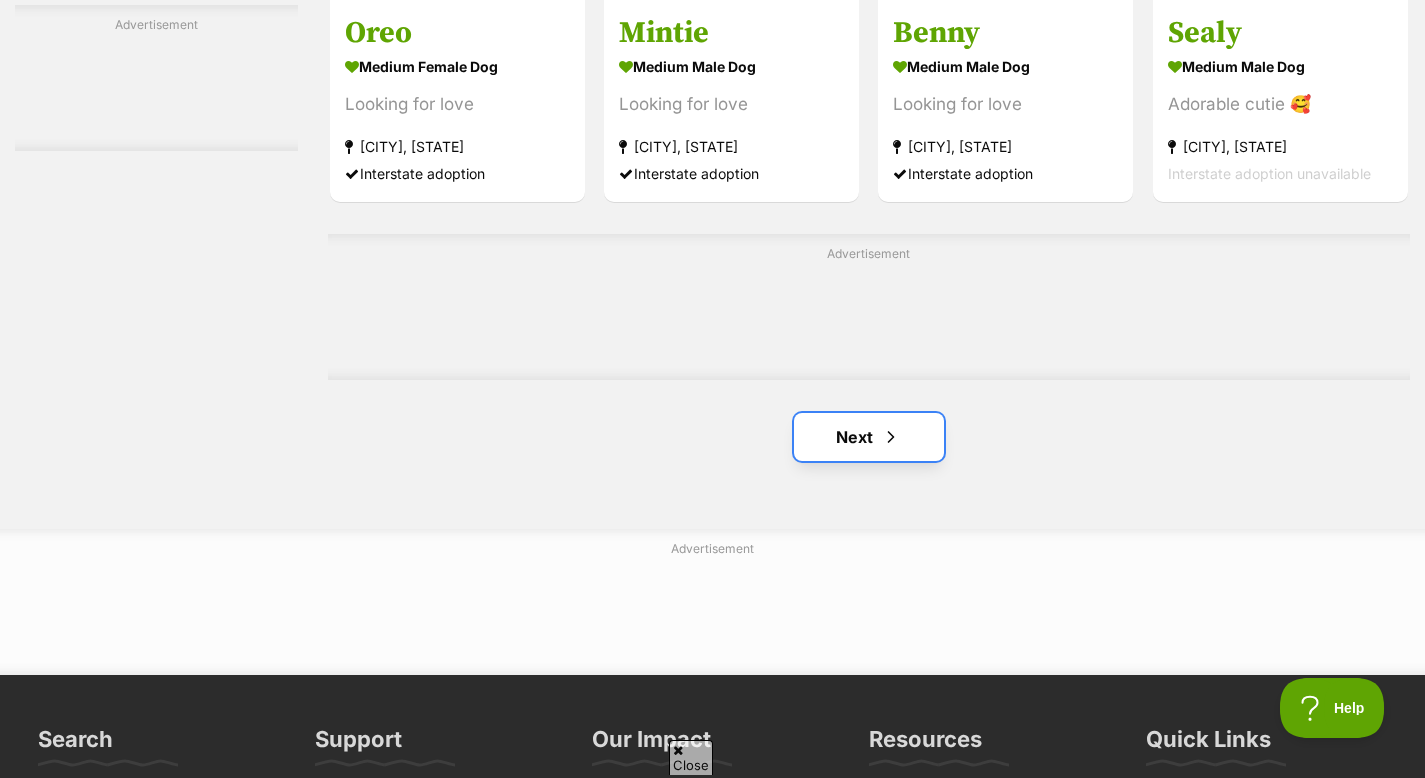 click on "Next" at bounding box center [869, 437] 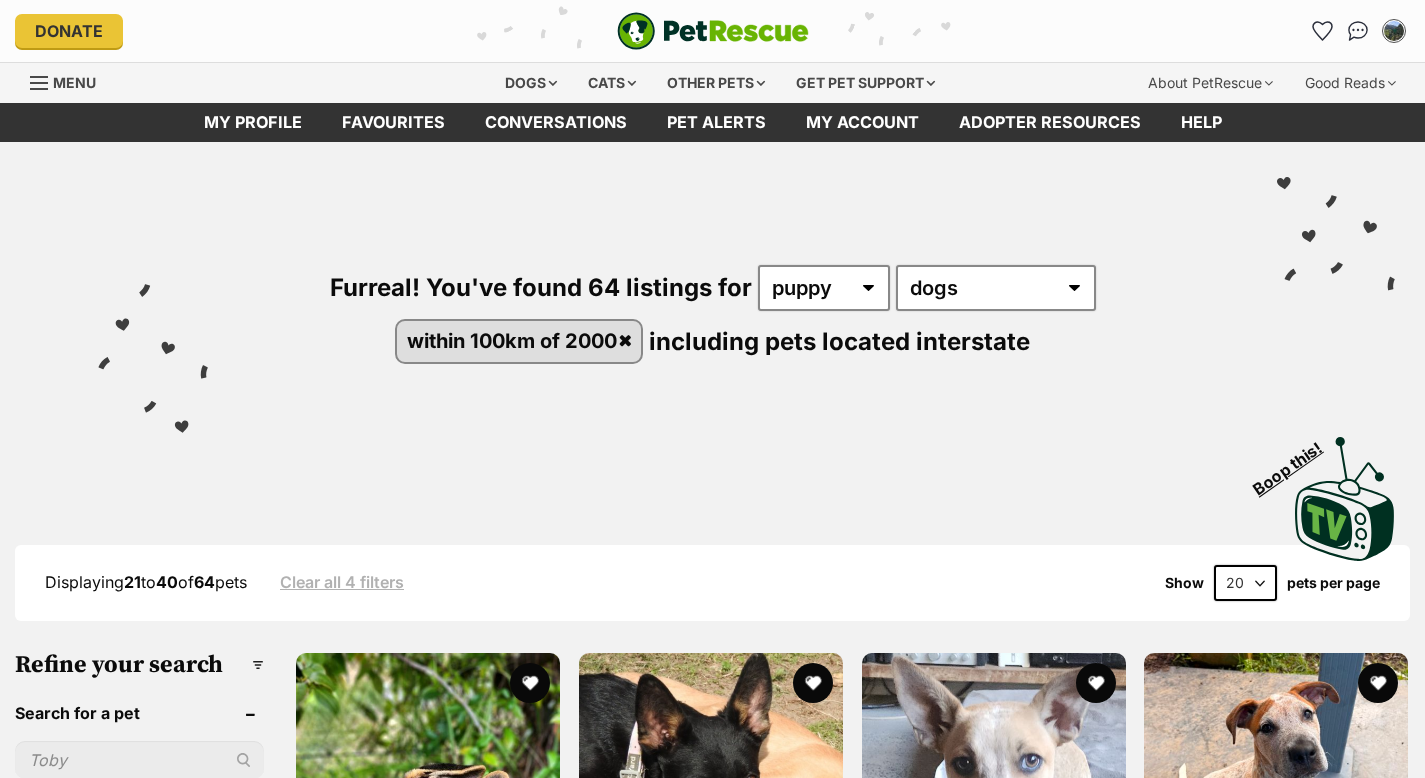 scroll, scrollTop: 0, scrollLeft: 0, axis: both 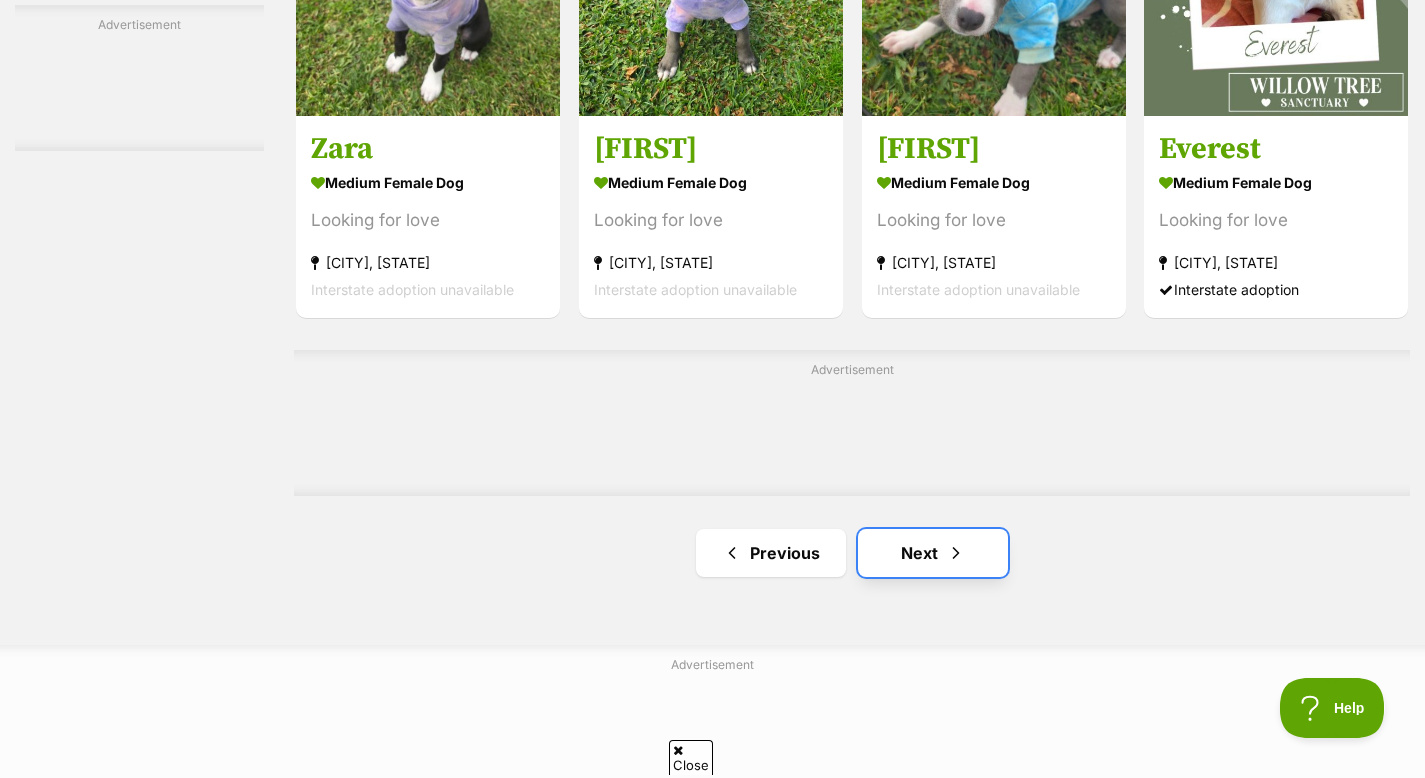 click on "Next" at bounding box center (933, 553) 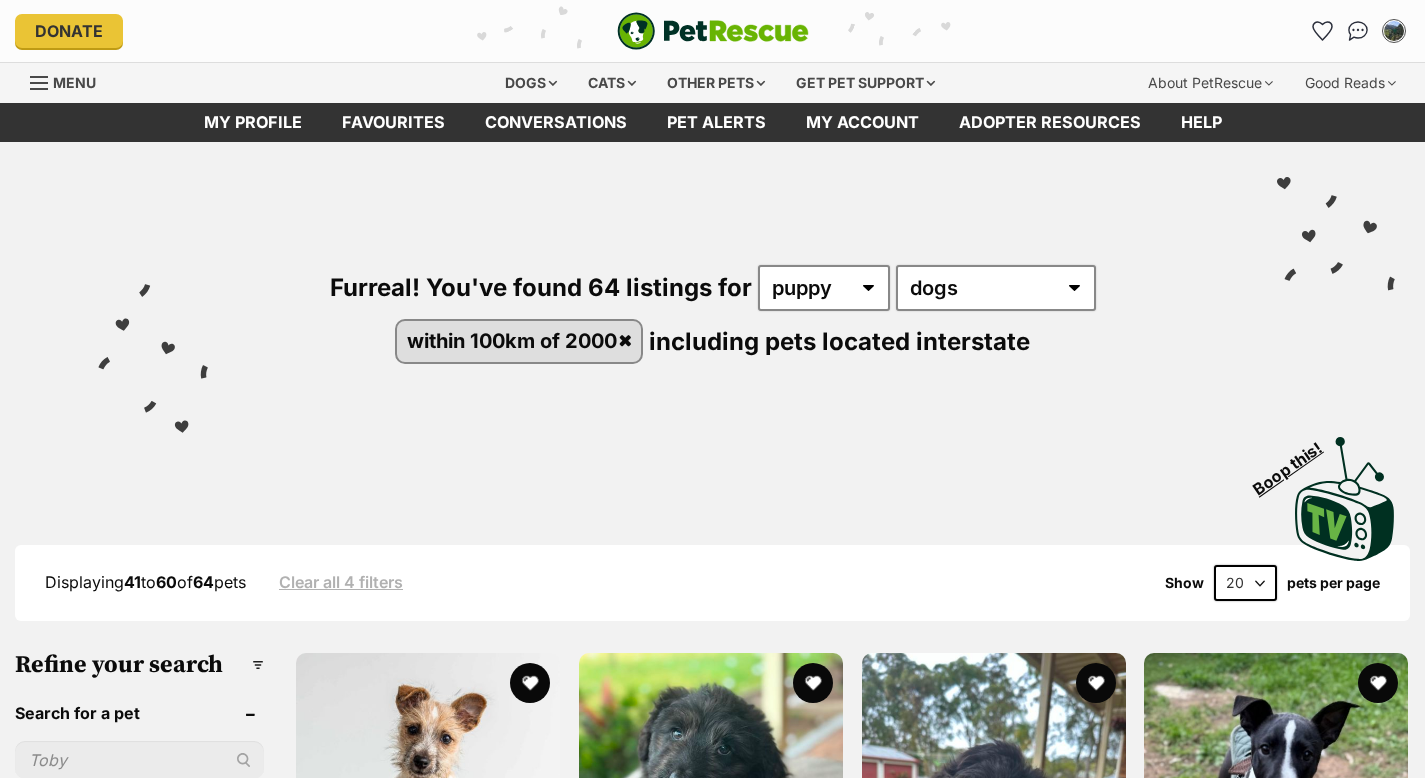 scroll, scrollTop: 0, scrollLeft: 0, axis: both 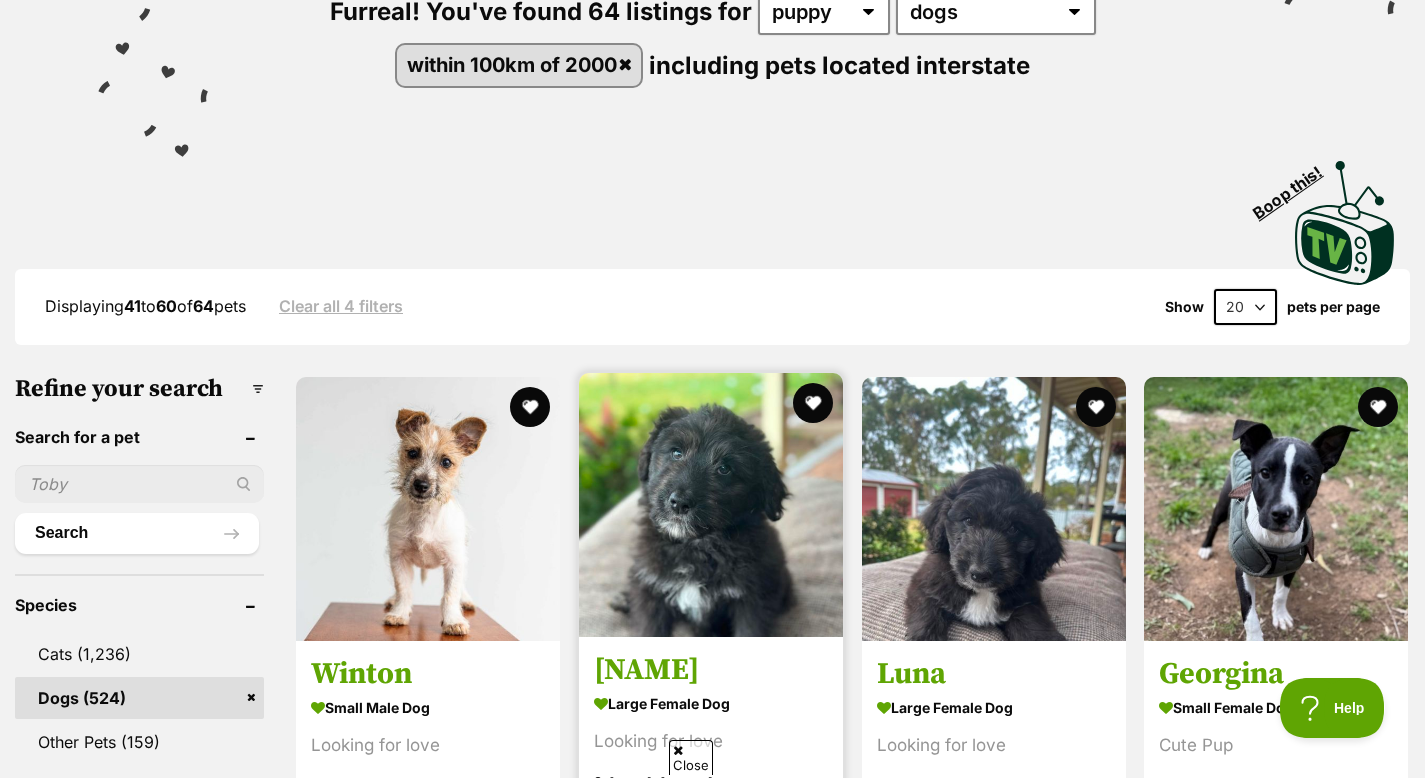 click on "Amber" at bounding box center (711, 670) 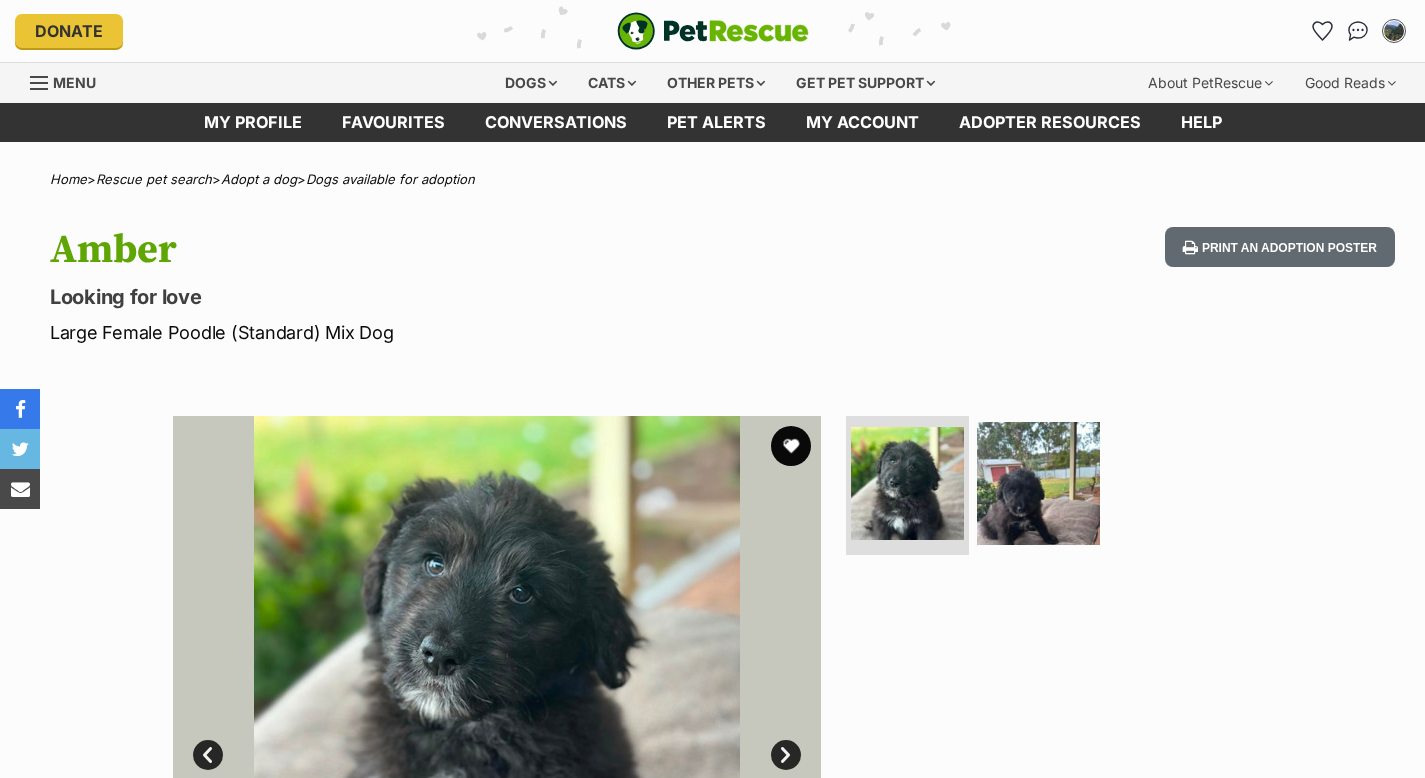 scroll, scrollTop: 0, scrollLeft: 0, axis: both 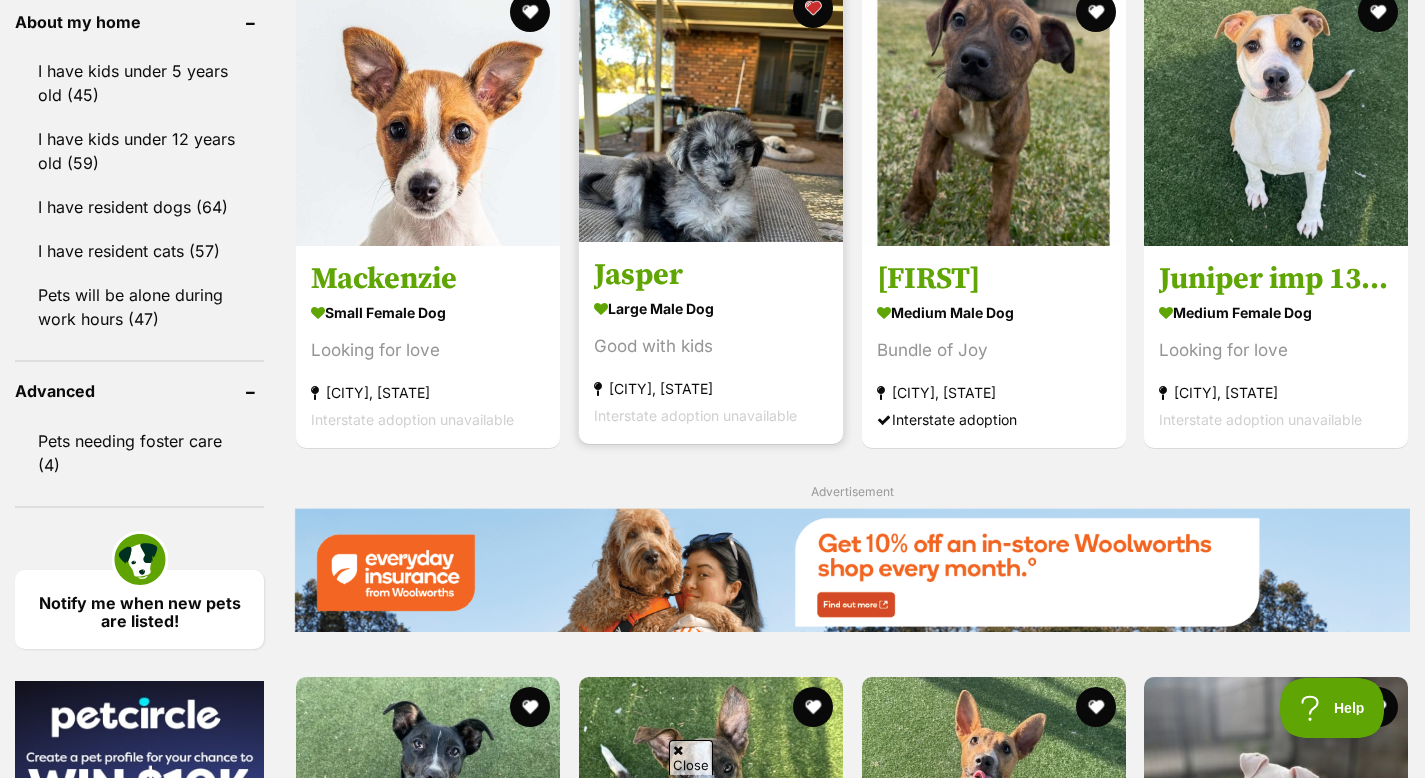 click on "large male Dog" at bounding box center (711, 308) 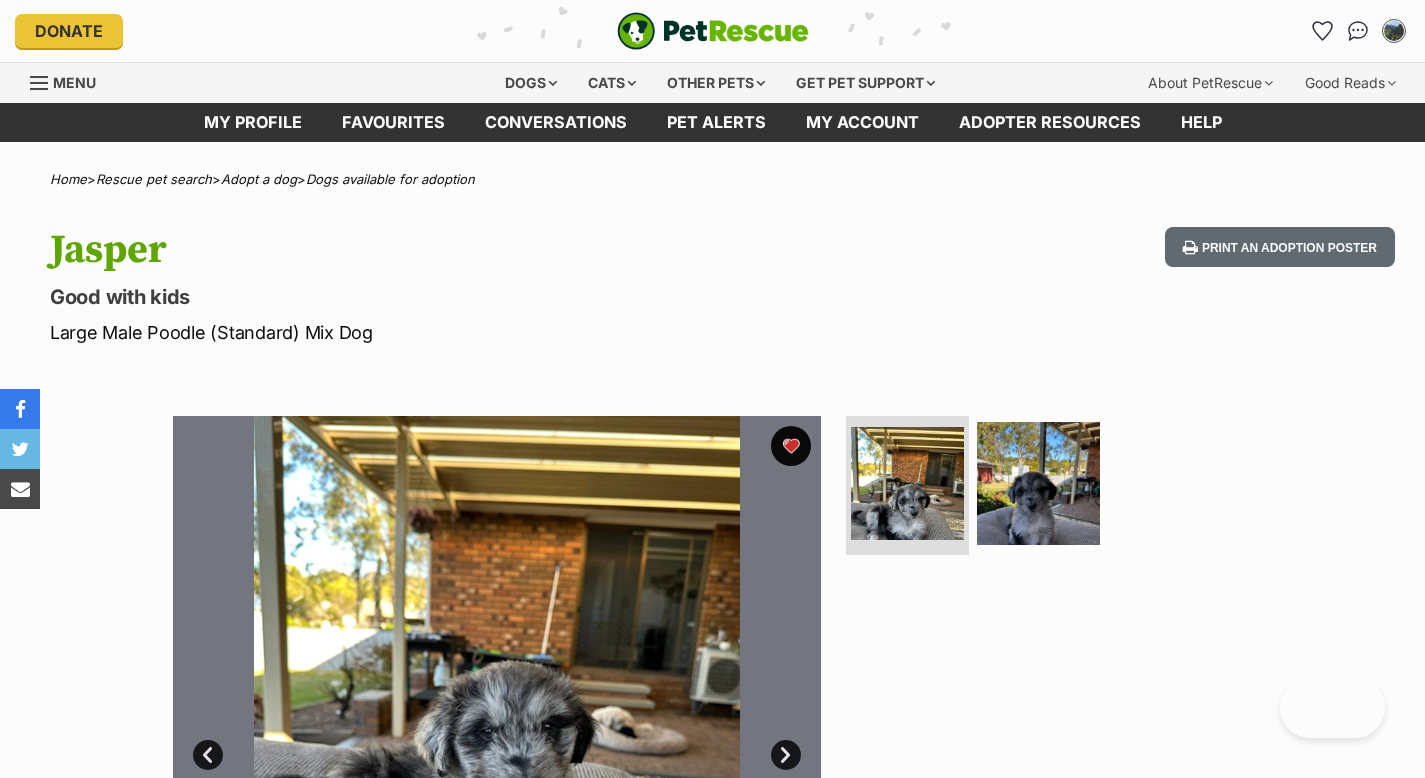 scroll, scrollTop: 0, scrollLeft: 0, axis: both 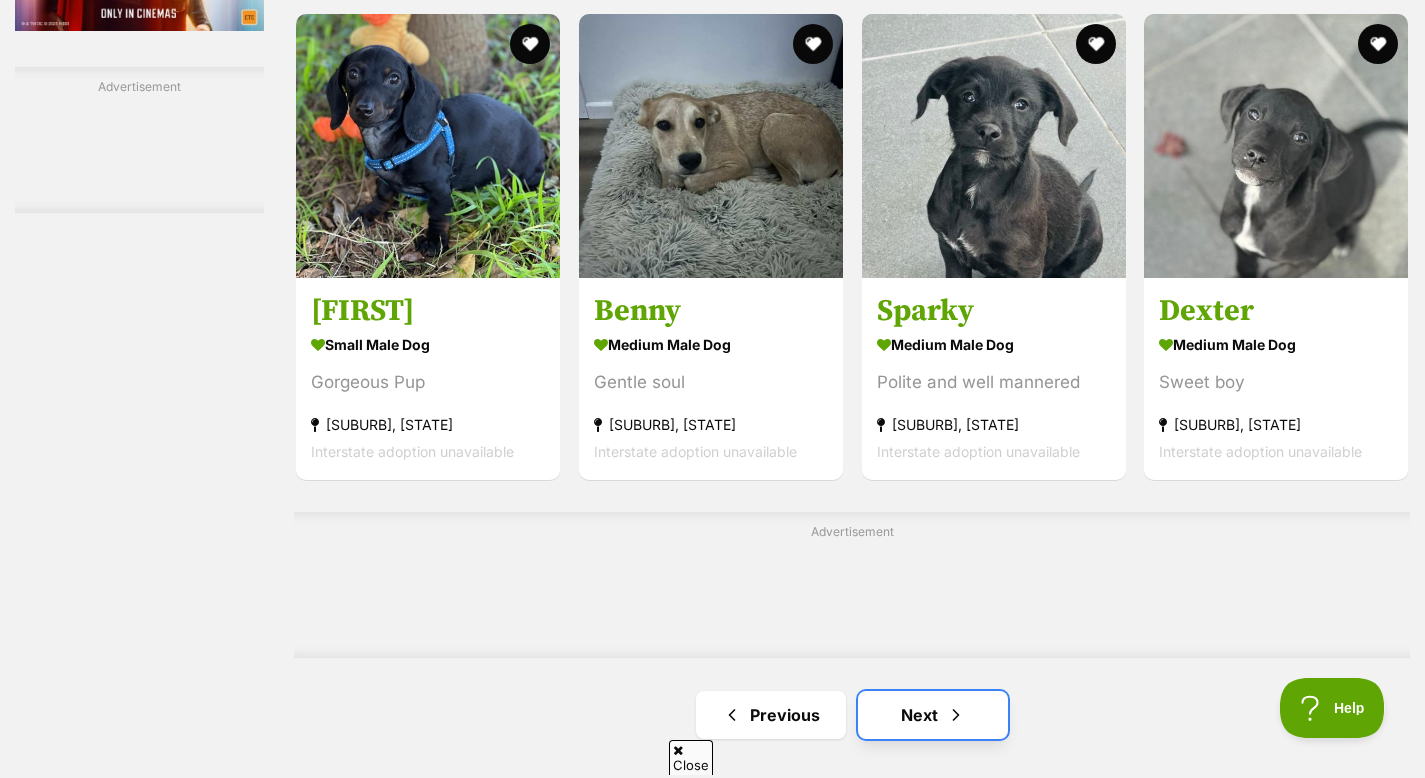 click on "Next" at bounding box center [933, 715] 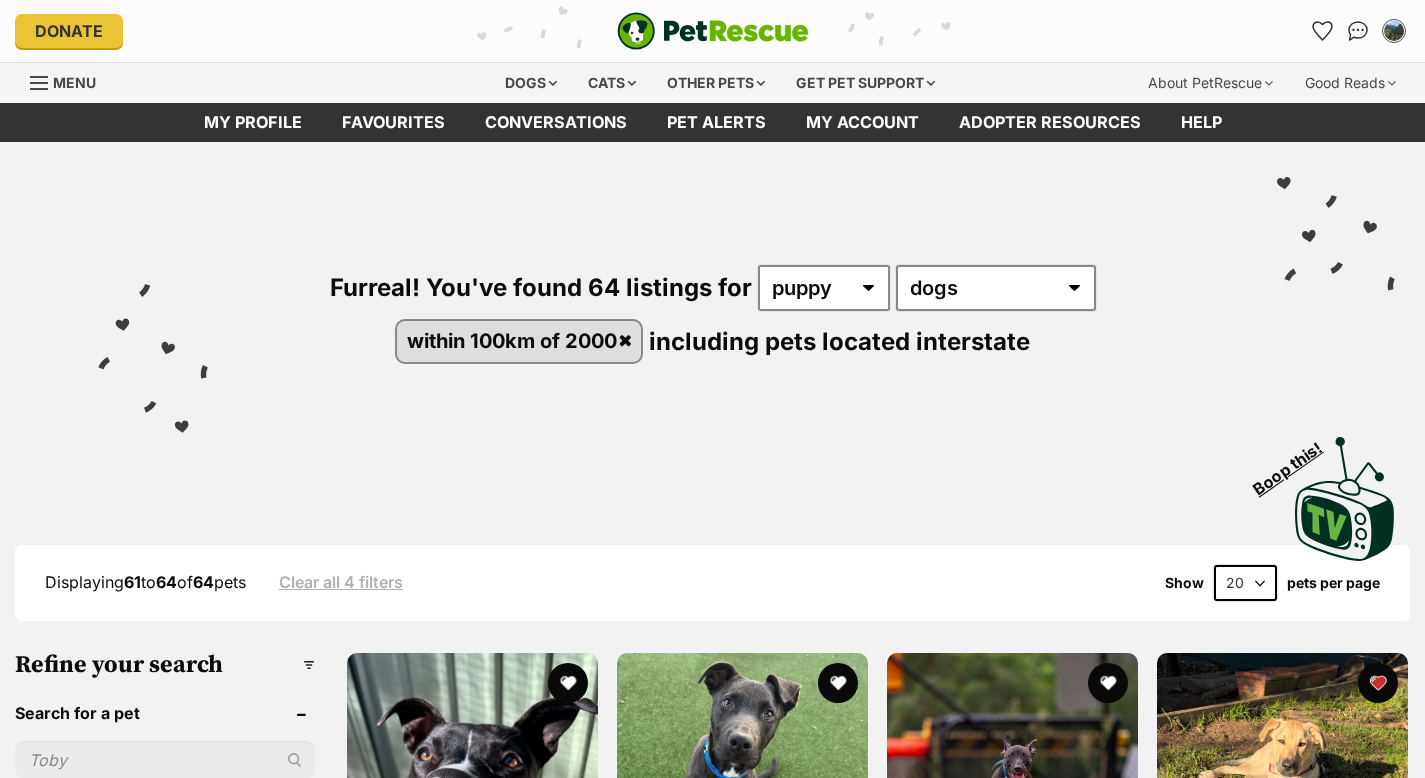 scroll, scrollTop: 0, scrollLeft: 0, axis: both 